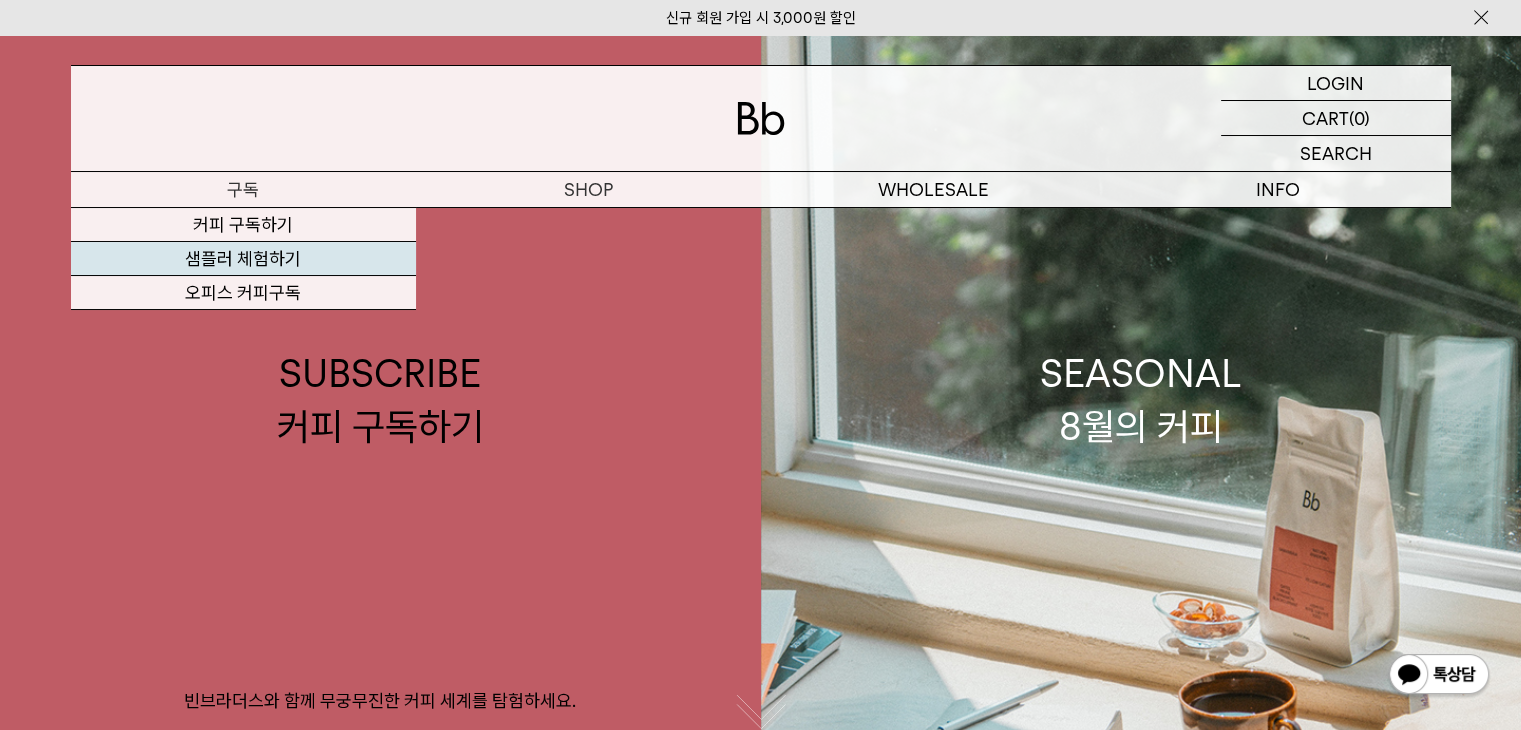 scroll, scrollTop: 0, scrollLeft: 0, axis: both 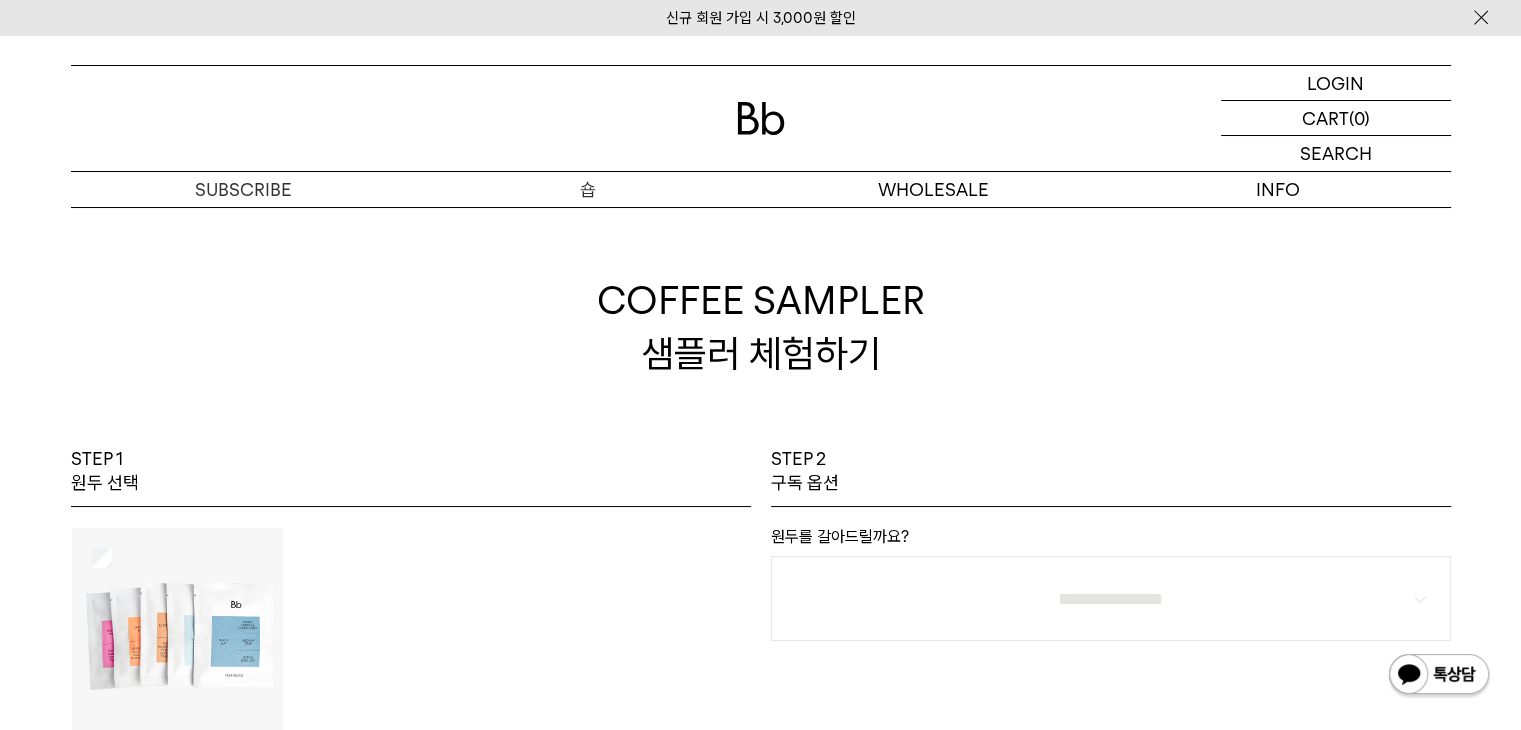 click on "숍" at bounding box center (588, 189) 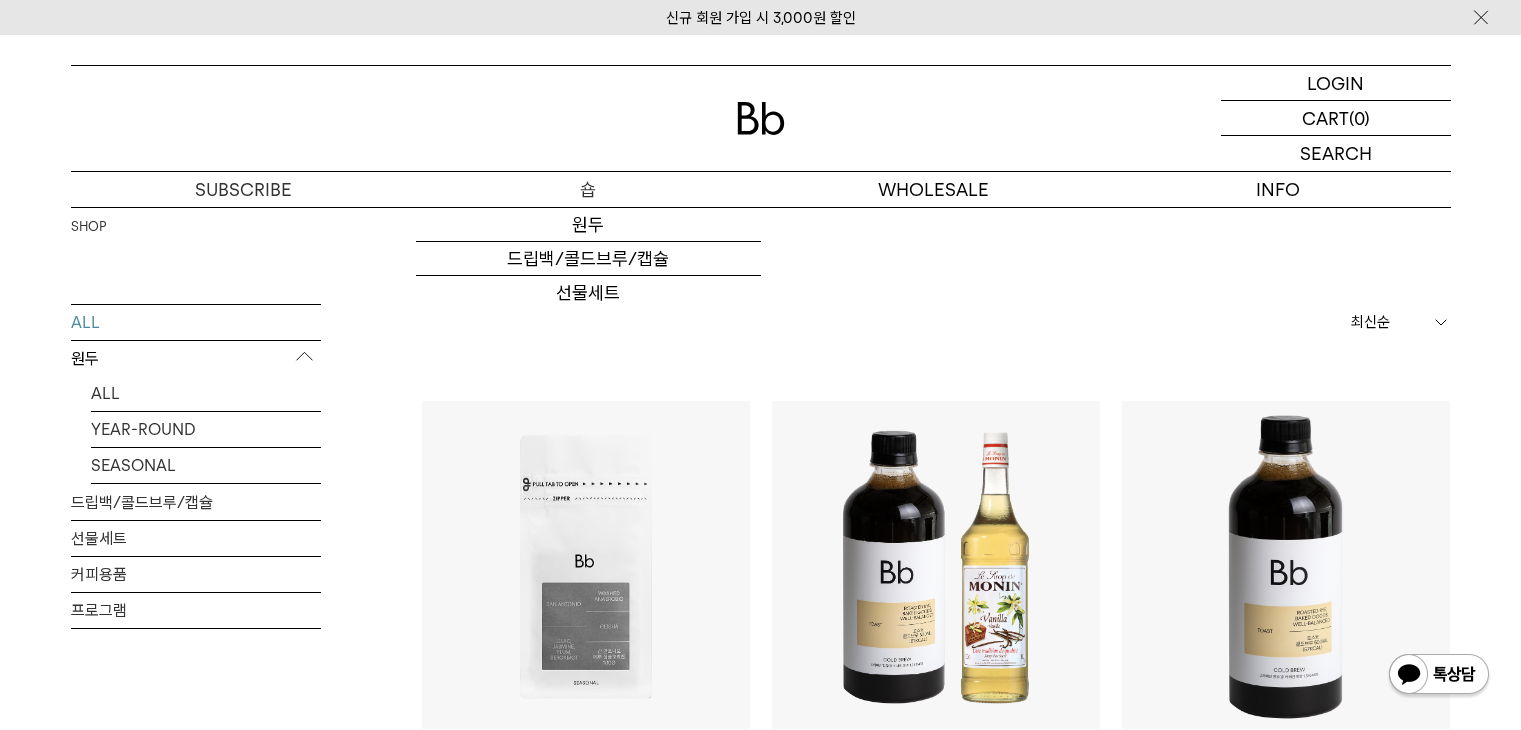scroll, scrollTop: 0, scrollLeft: 0, axis: both 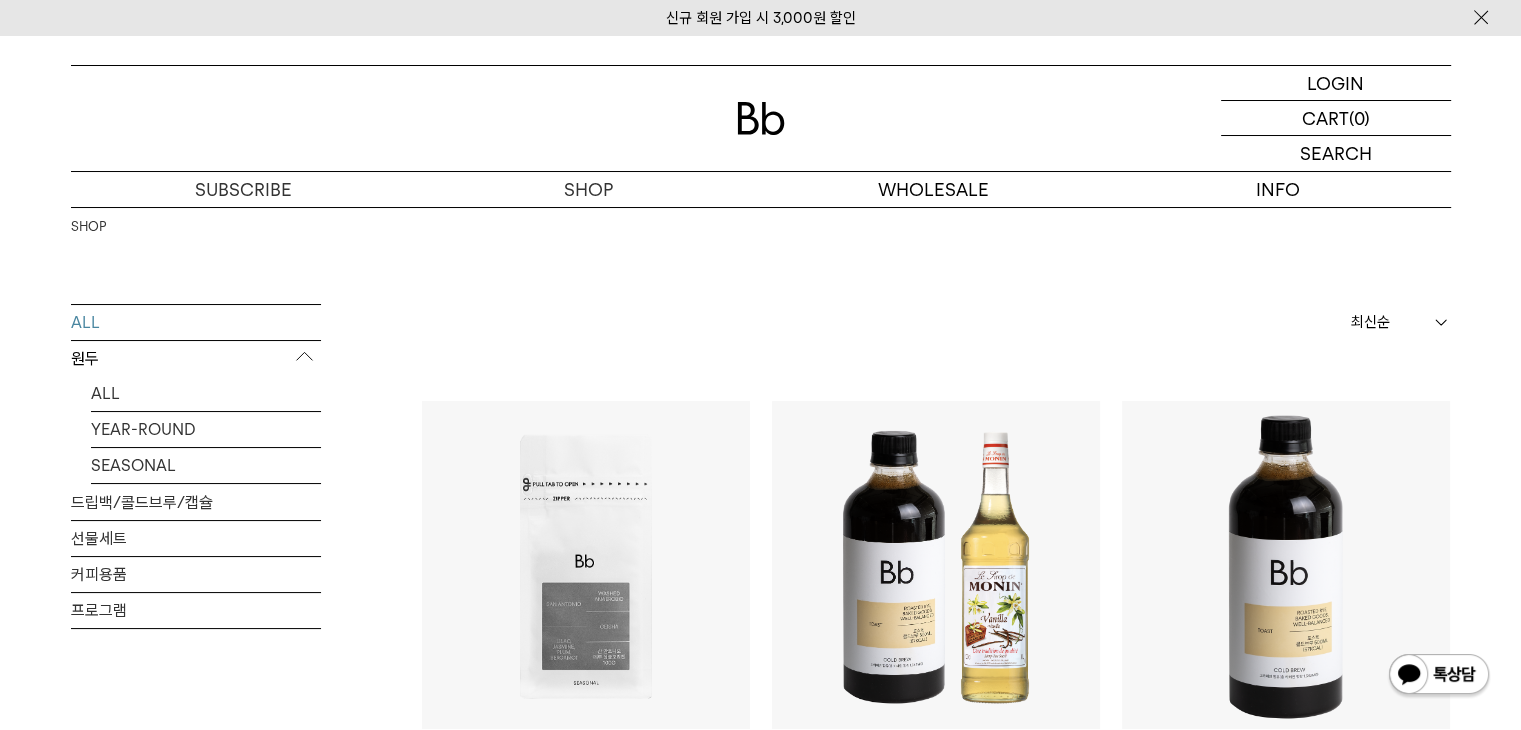 click on "원두" at bounding box center [196, 359] 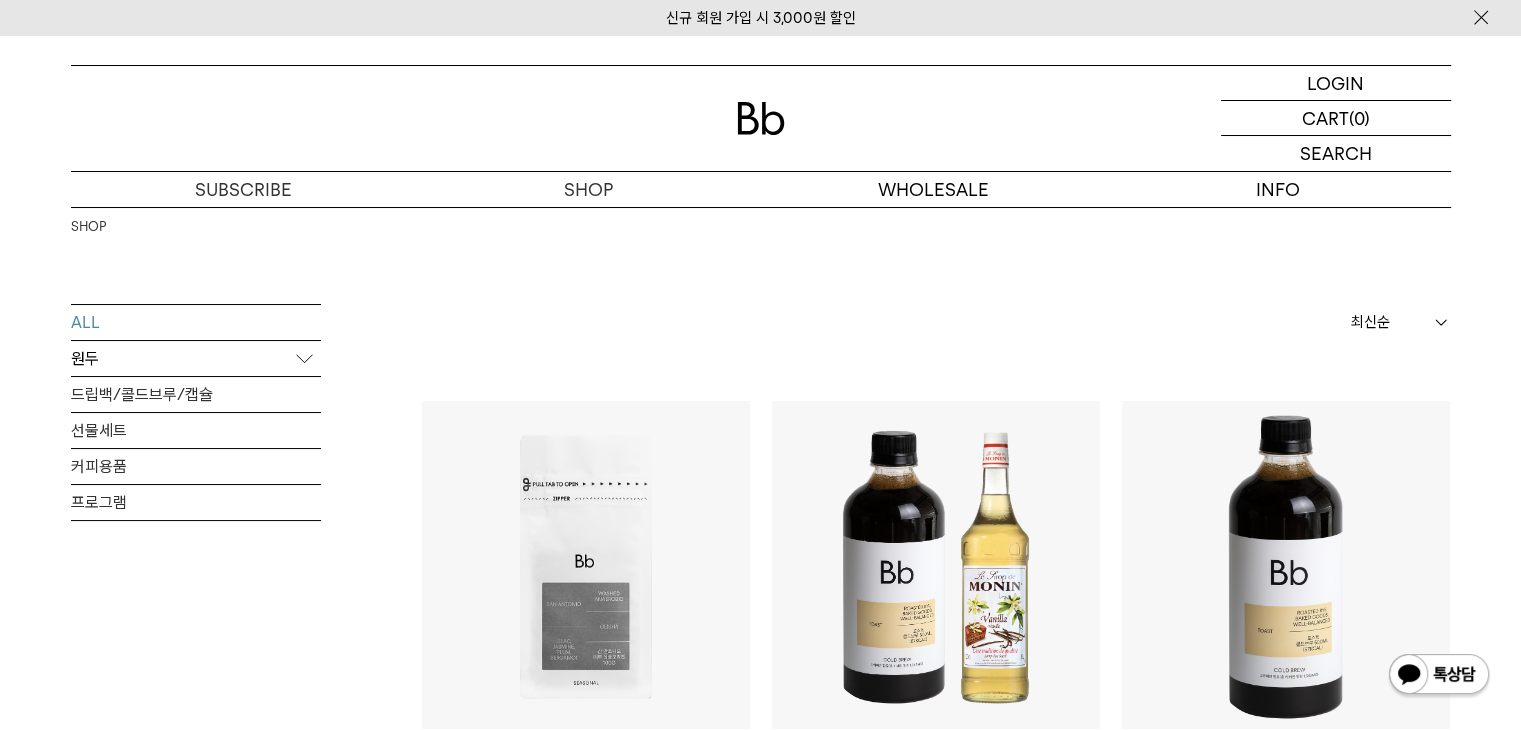 click on "원두" at bounding box center (196, 359) 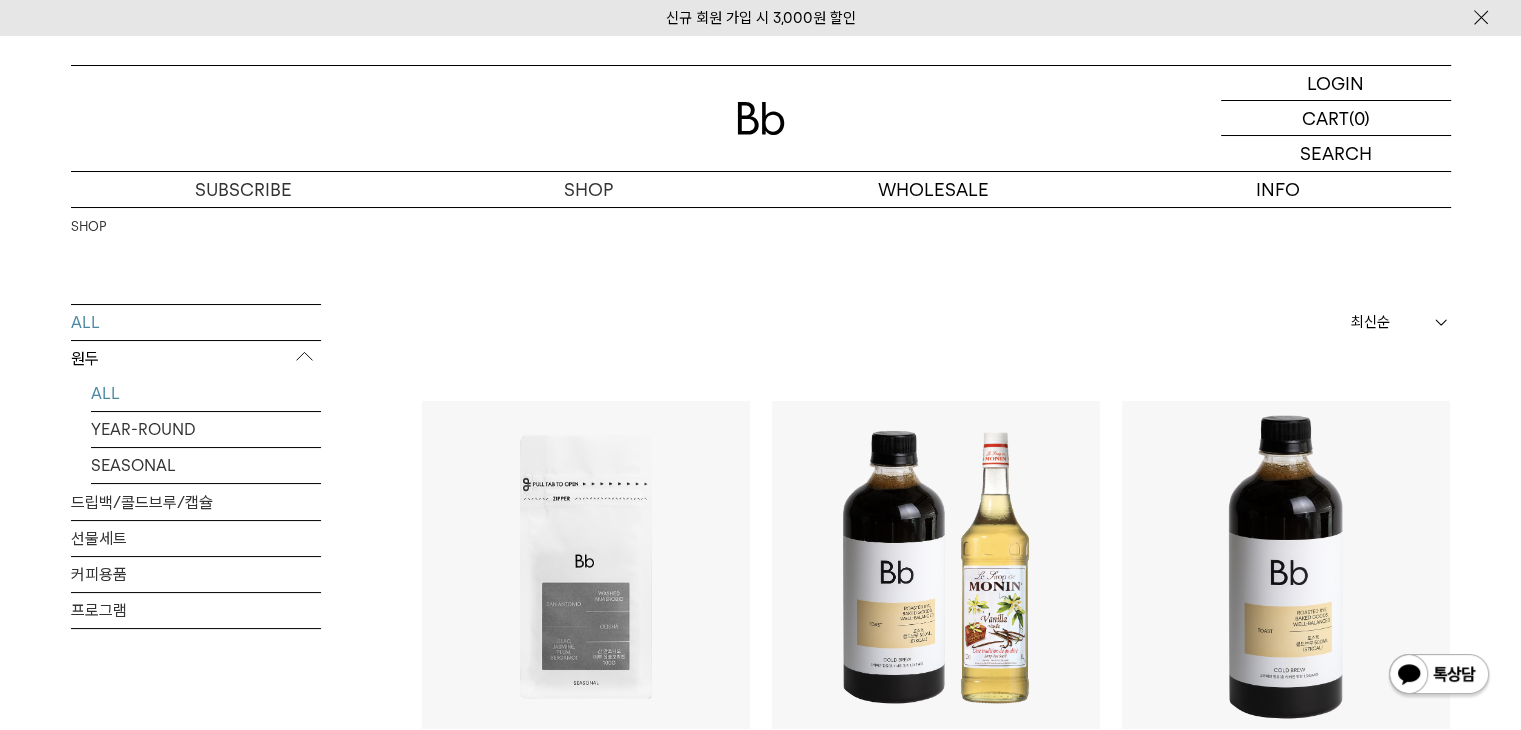 click on "ALL" at bounding box center (206, 393) 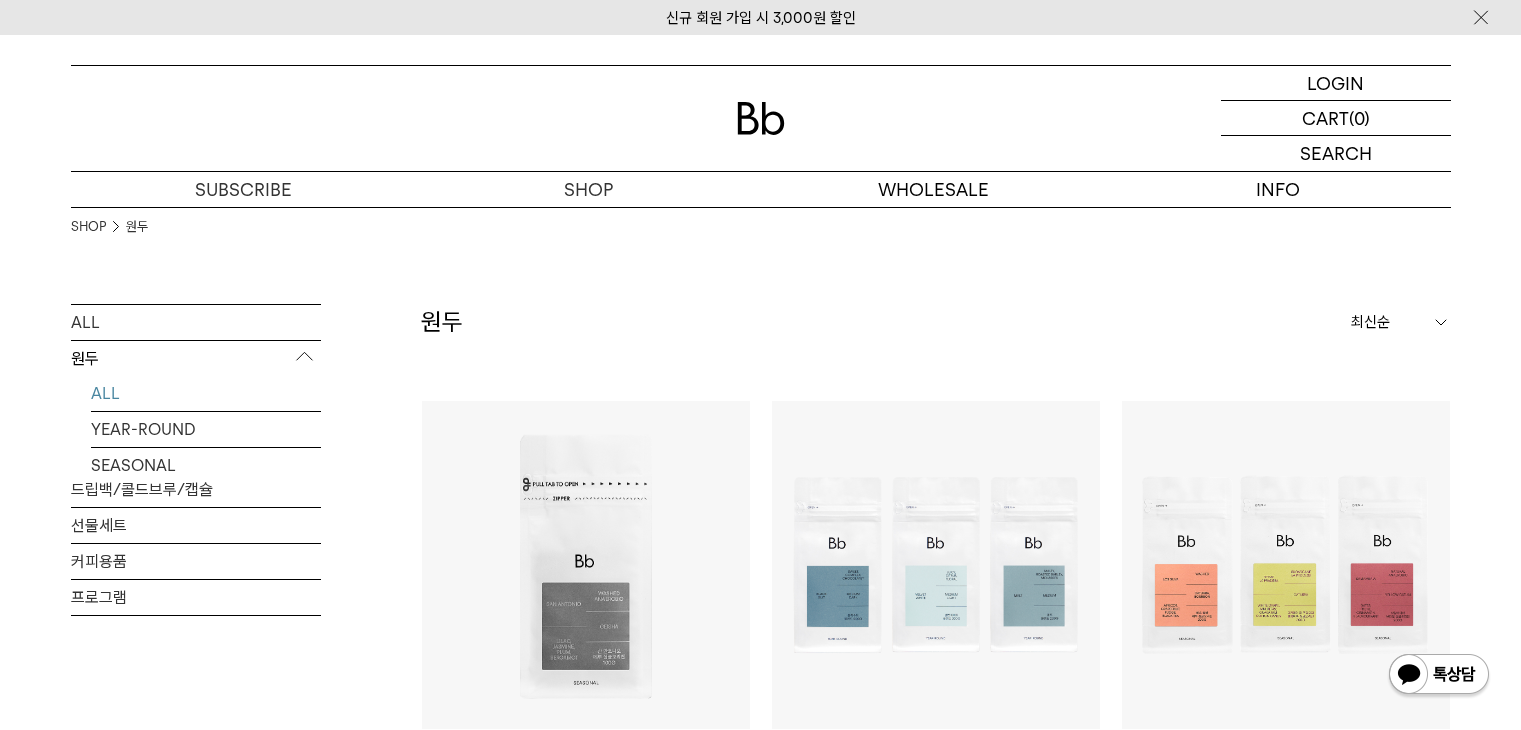 scroll, scrollTop: 0, scrollLeft: 0, axis: both 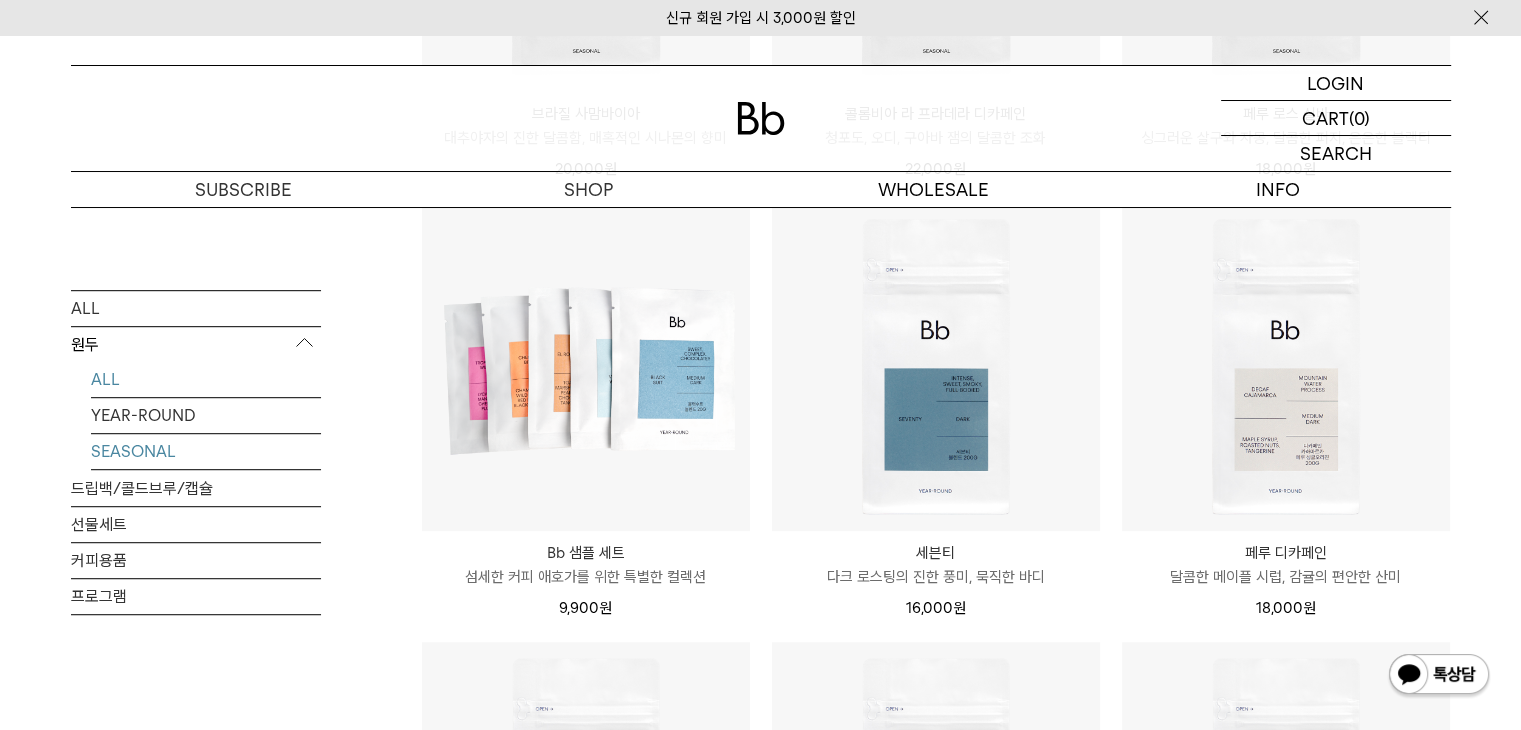 click on "SEASONAL" at bounding box center (206, 451) 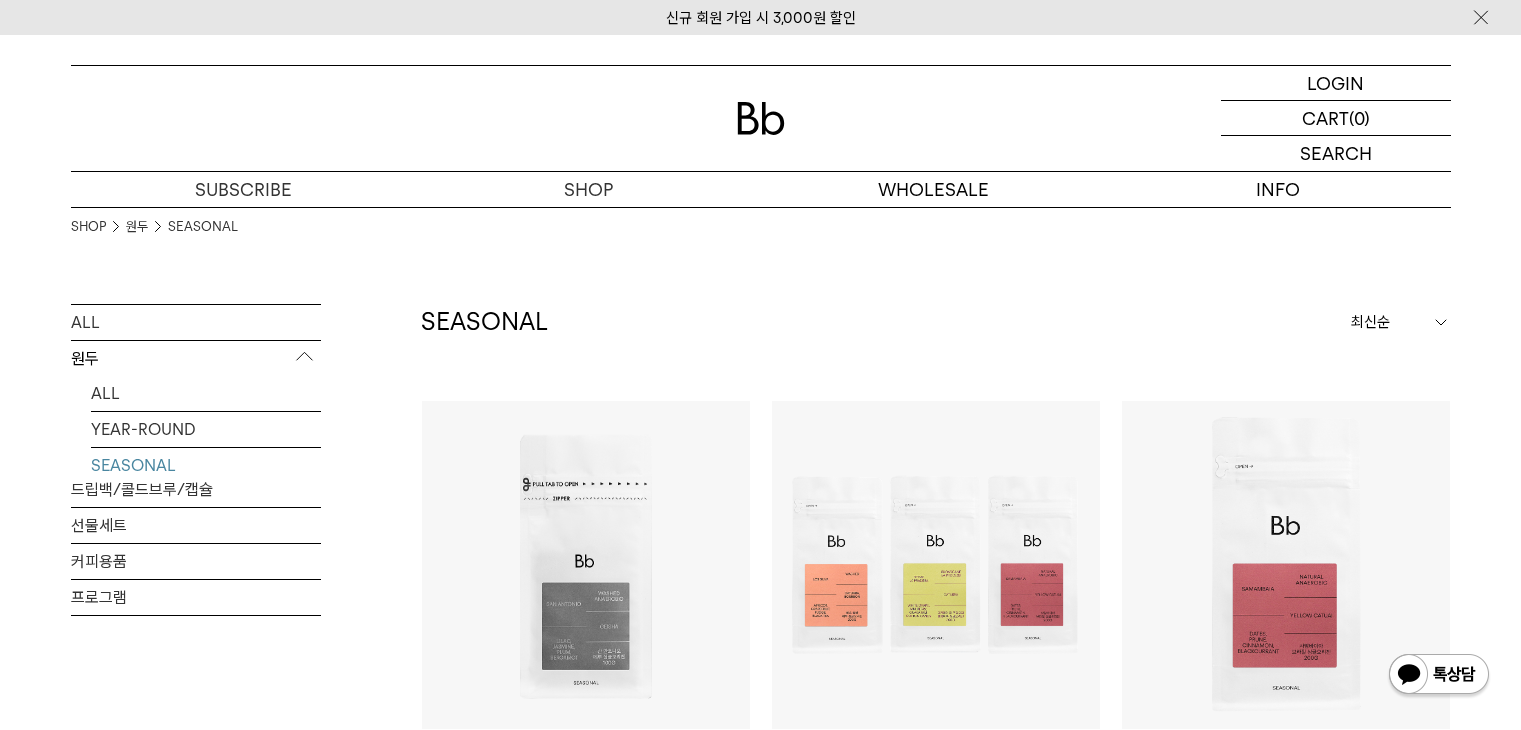scroll, scrollTop: 0, scrollLeft: 0, axis: both 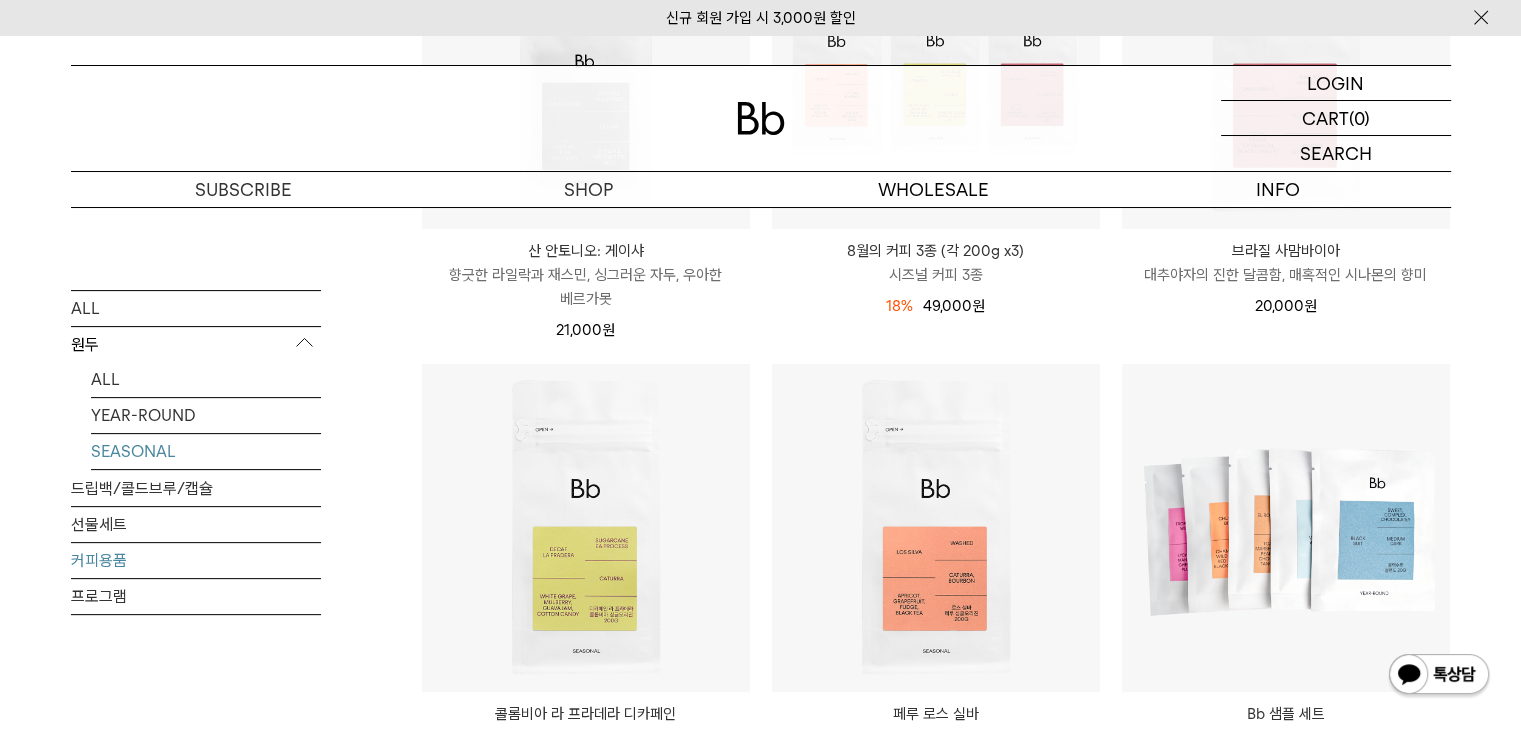 click on "커피용품" at bounding box center [196, 560] 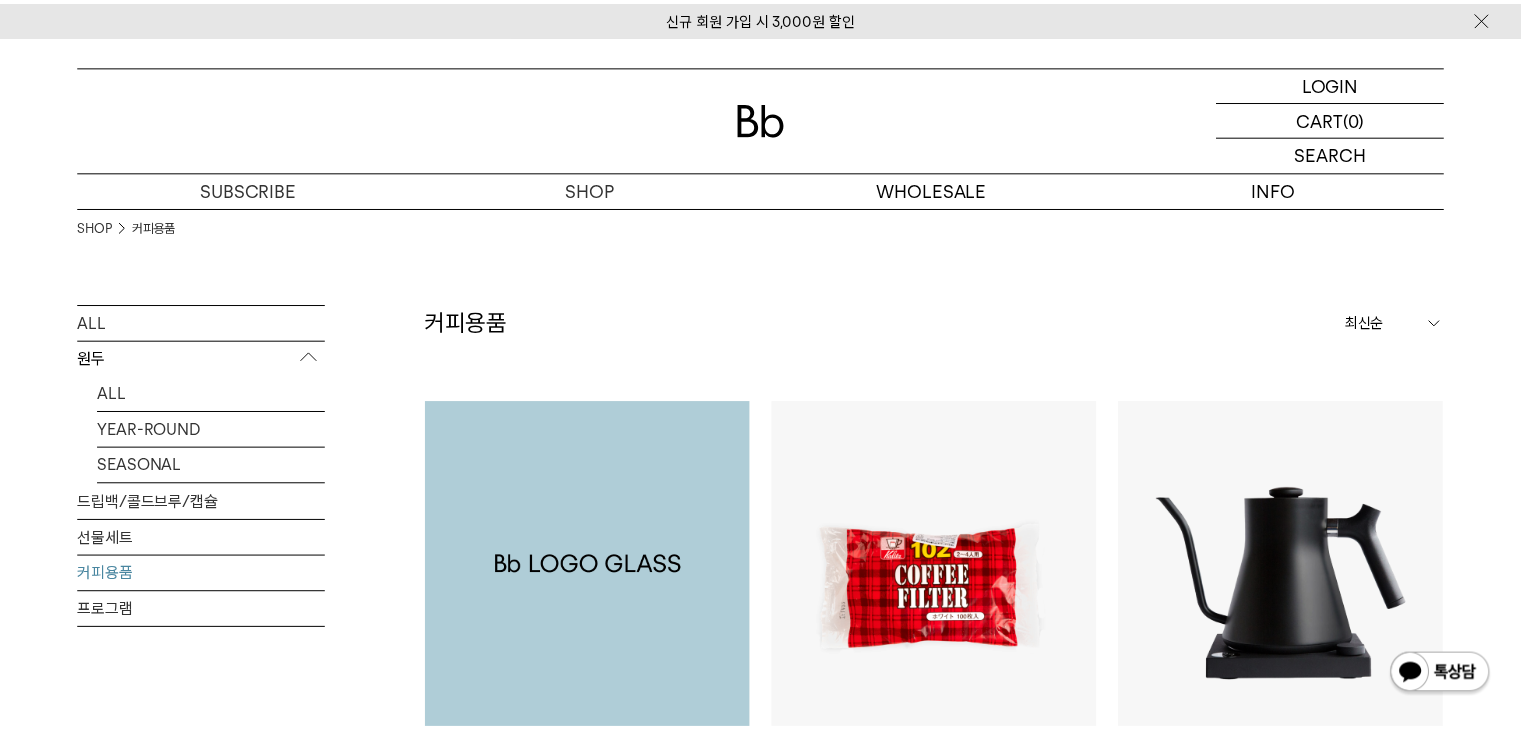 scroll, scrollTop: 0, scrollLeft: 0, axis: both 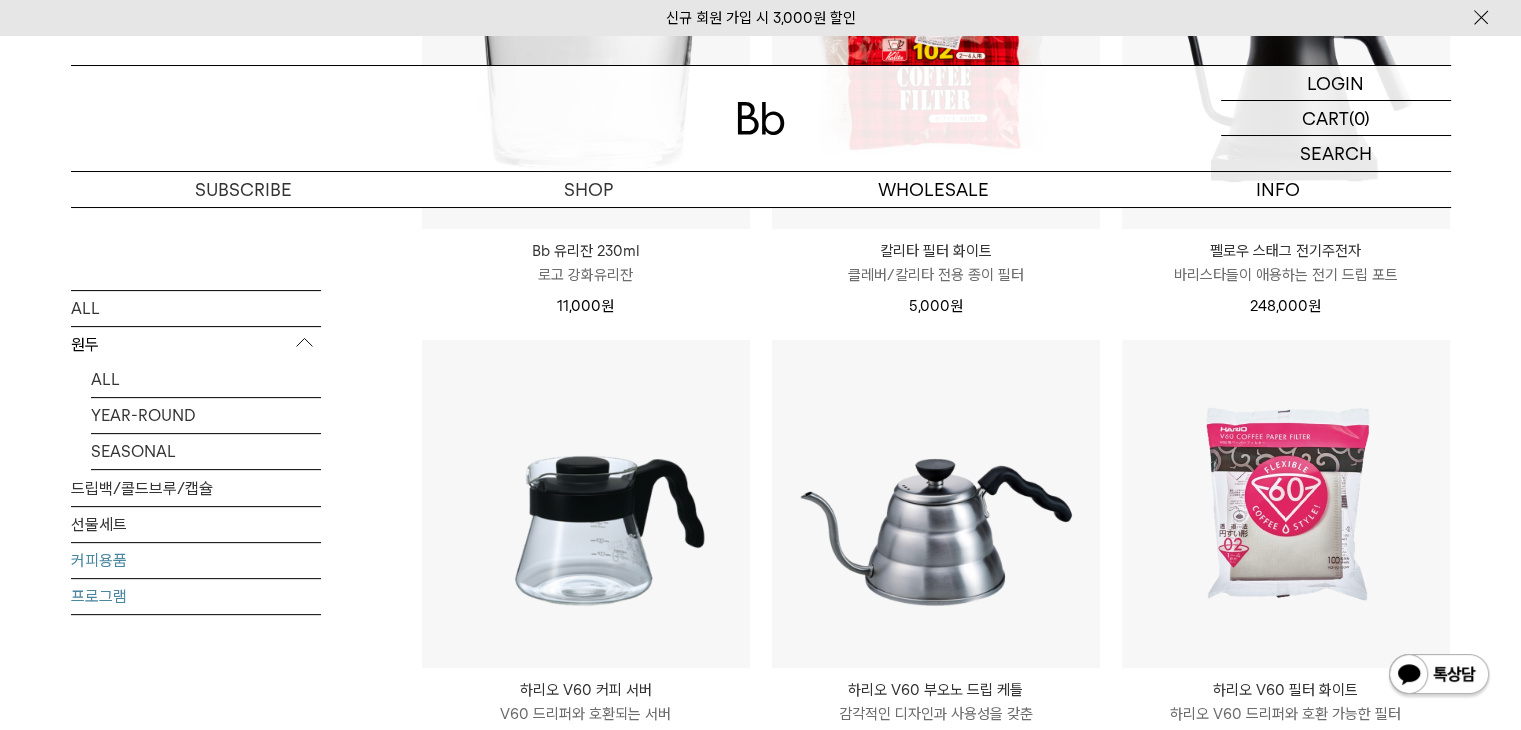 click on "프로그램" at bounding box center [196, 596] 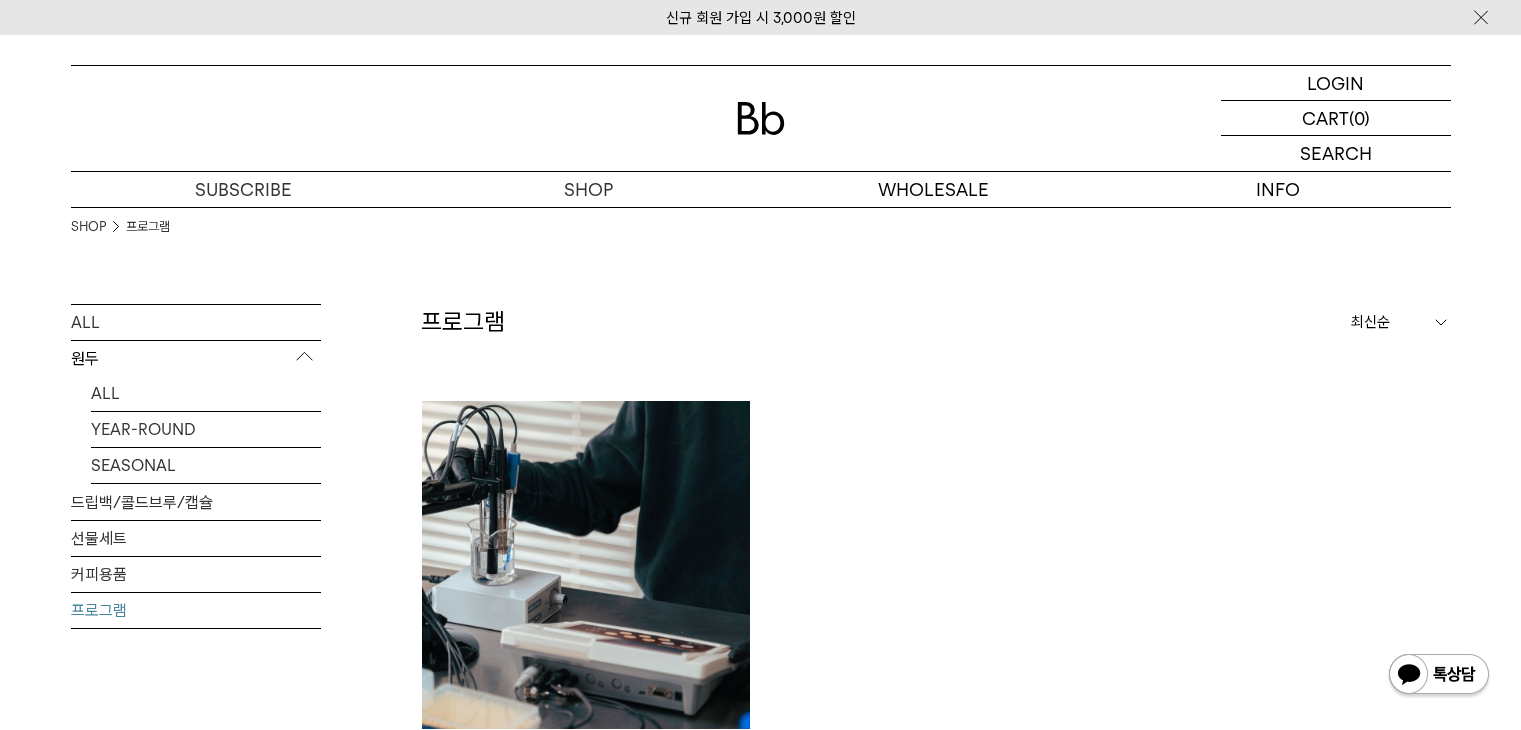 scroll, scrollTop: 100, scrollLeft: 0, axis: vertical 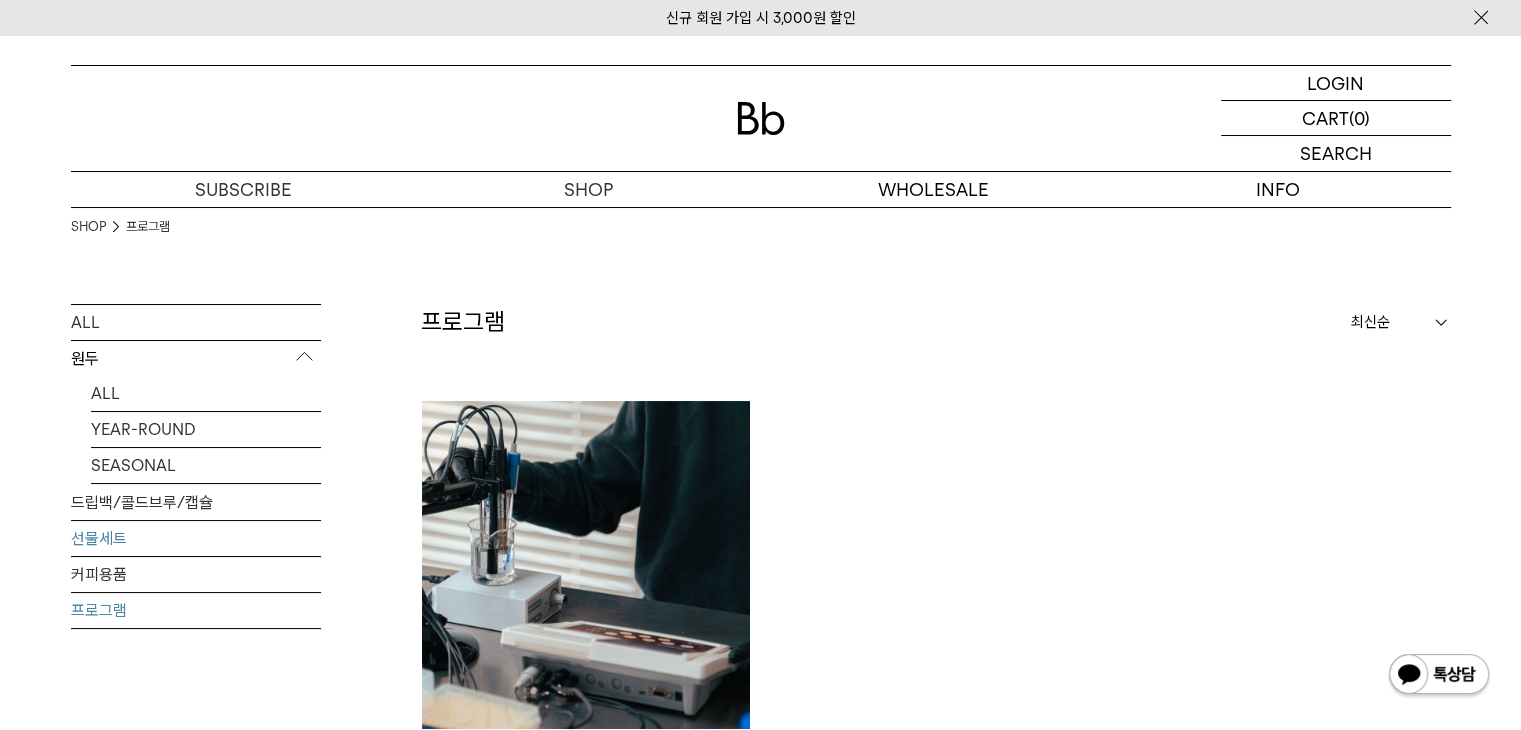 click on "선물세트" at bounding box center (196, 538) 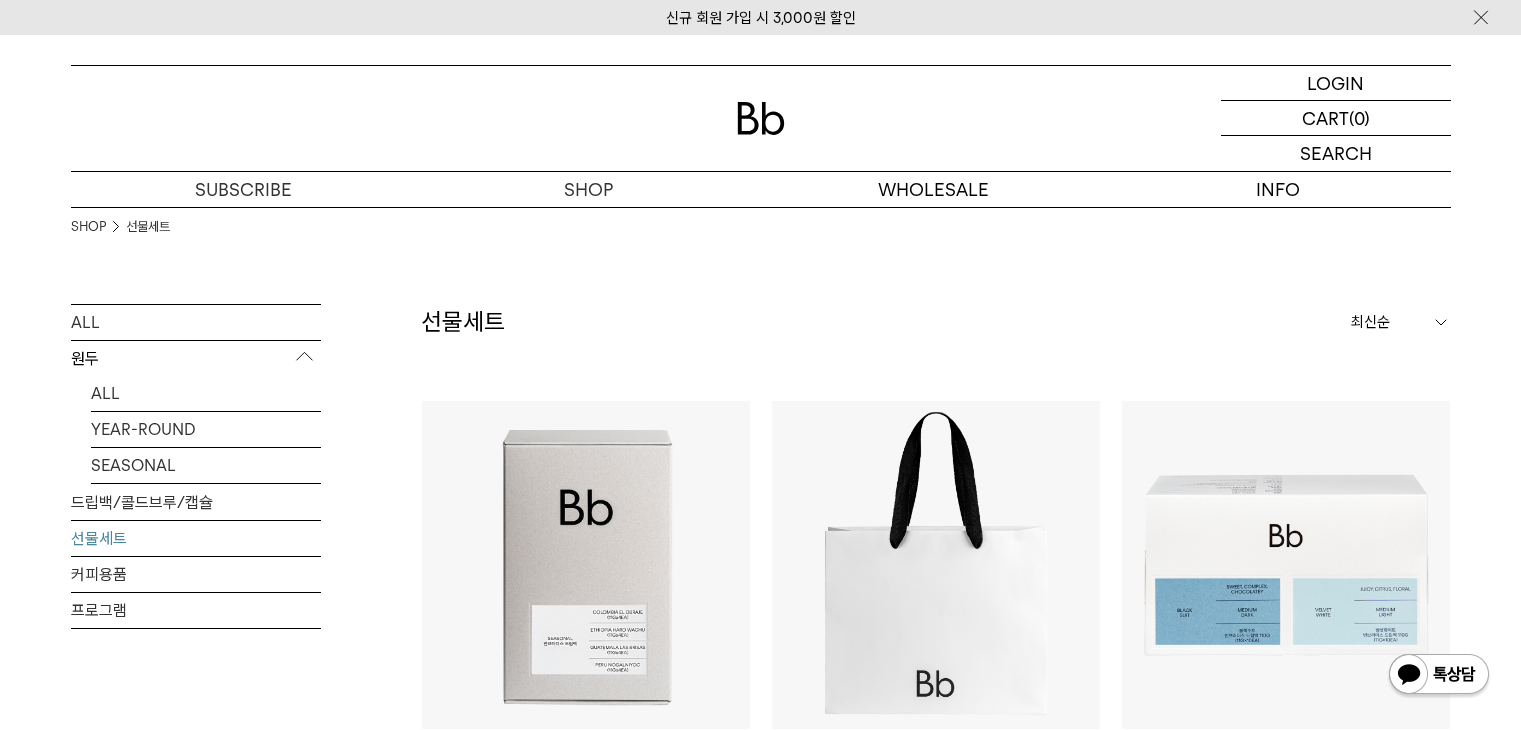 scroll, scrollTop: 0, scrollLeft: 0, axis: both 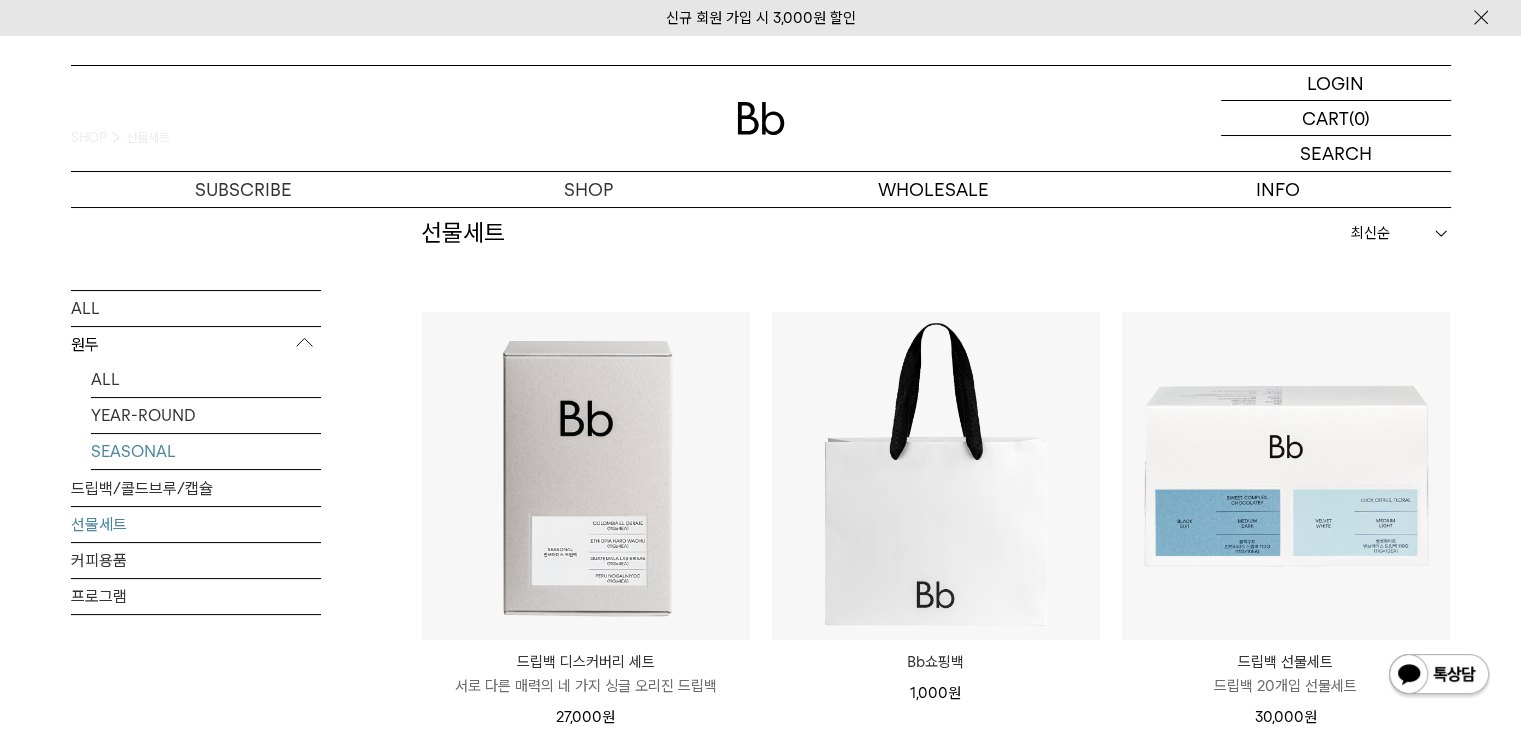 click on "SEASONAL" at bounding box center (206, 451) 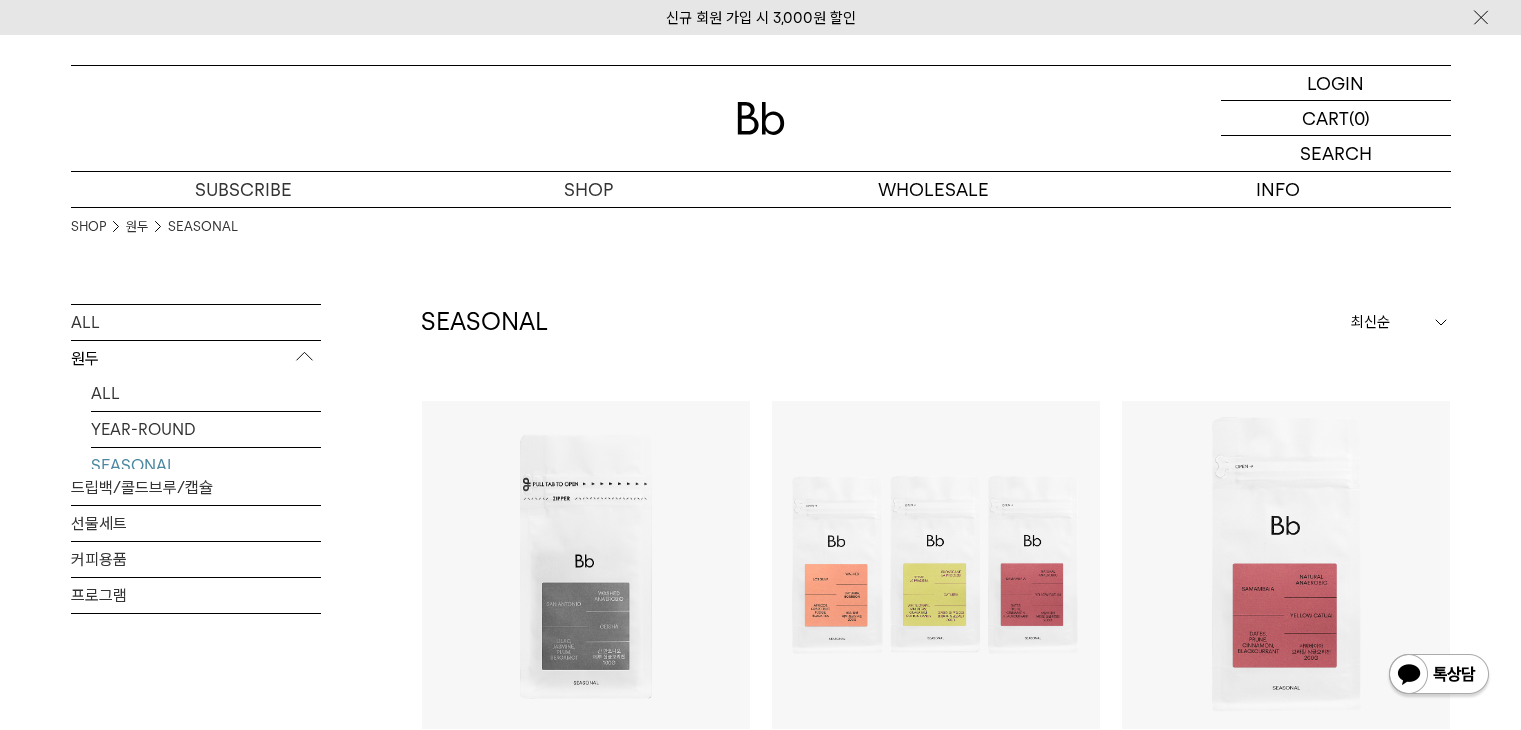 scroll, scrollTop: 0, scrollLeft: 0, axis: both 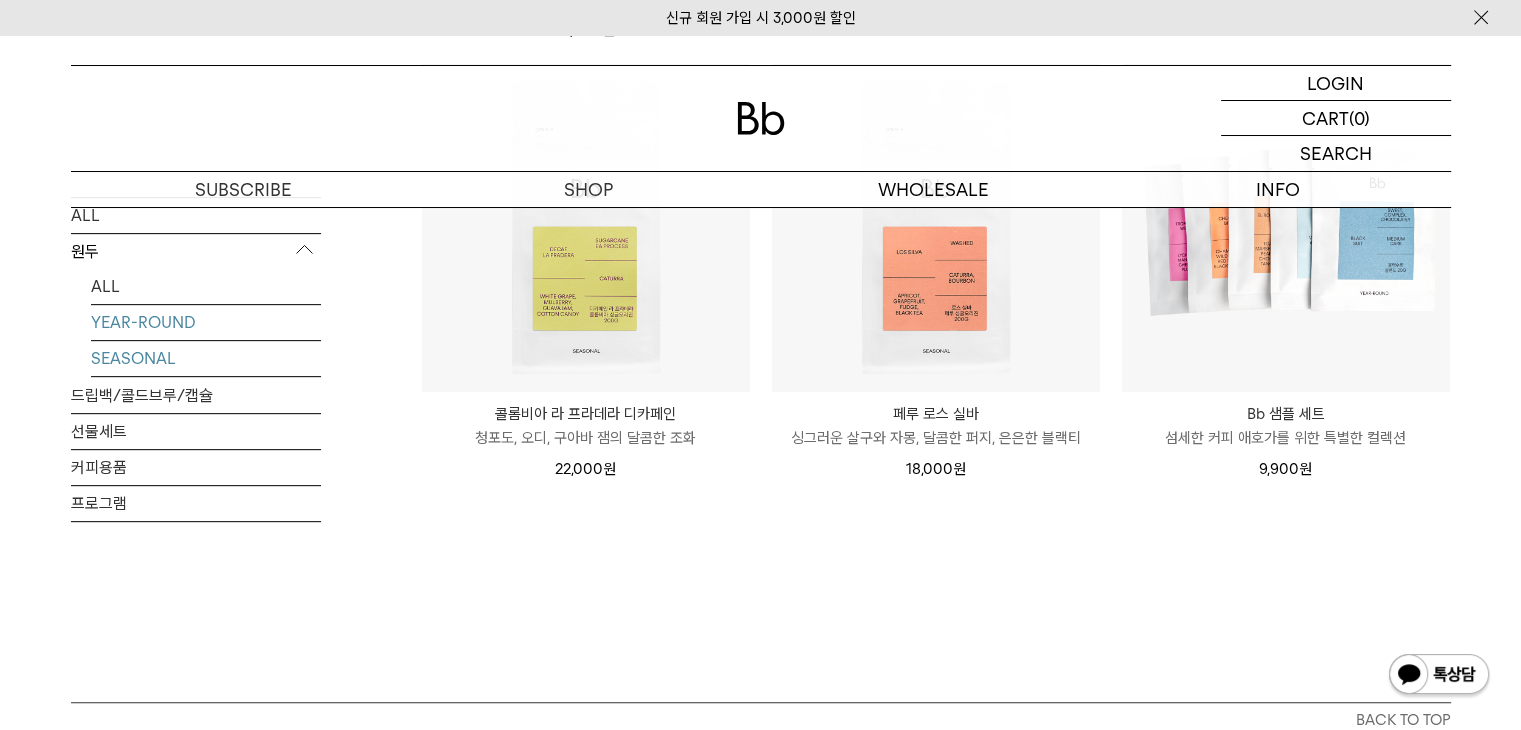 click on "YEAR-ROUND" at bounding box center [206, 322] 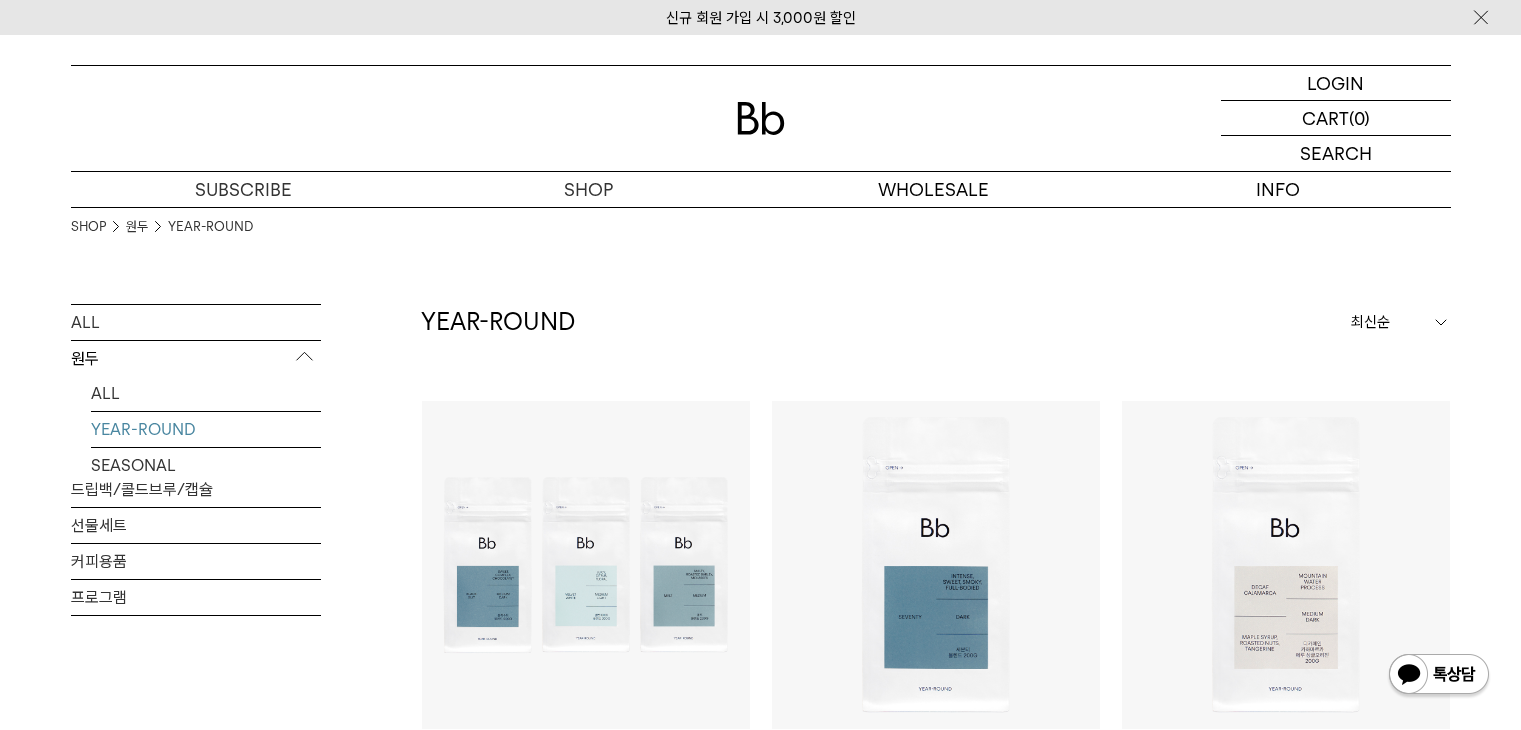 scroll, scrollTop: 0, scrollLeft: 0, axis: both 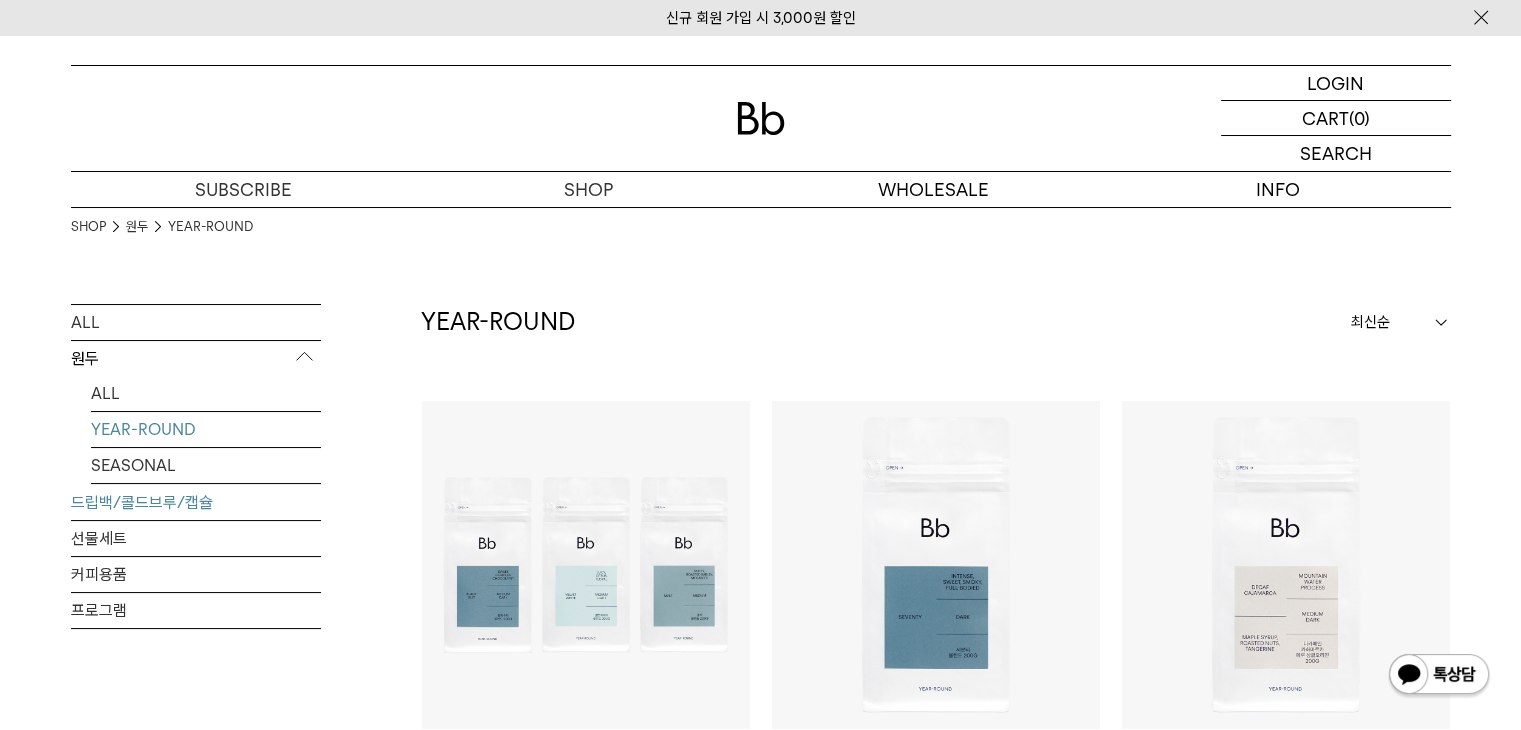 click on "드립백/콜드브루/캡슐" at bounding box center [196, 502] 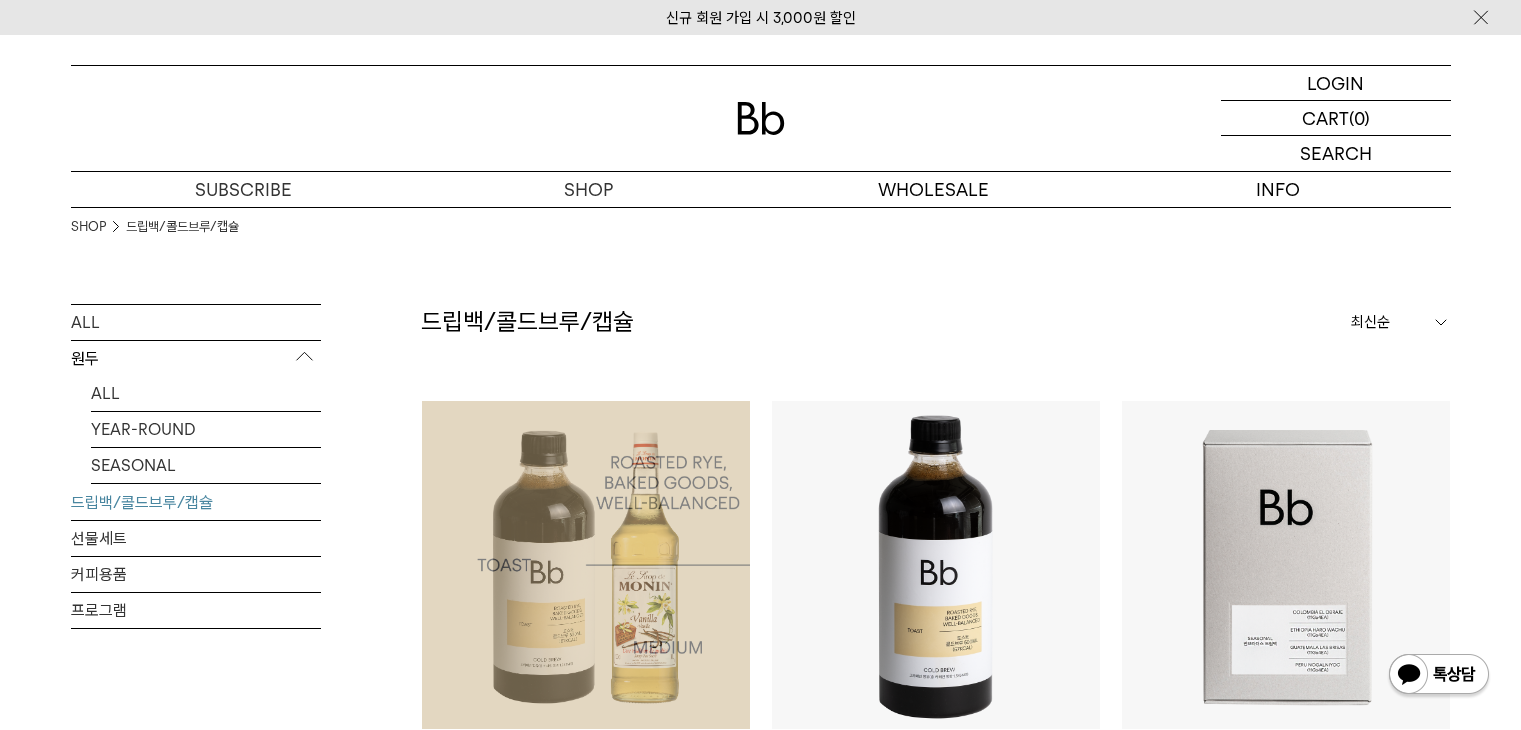 scroll, scrollTop: 200, scrollLeft: 0, axis: vertical 